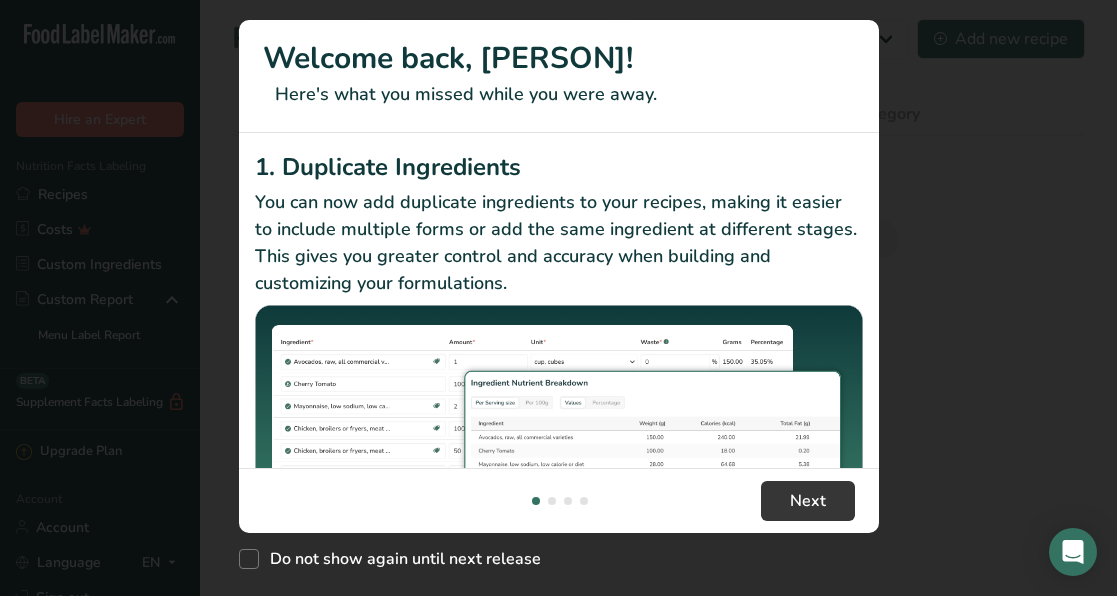 scroll, scrollTop: 0, scrollLeft: 0, axis: both 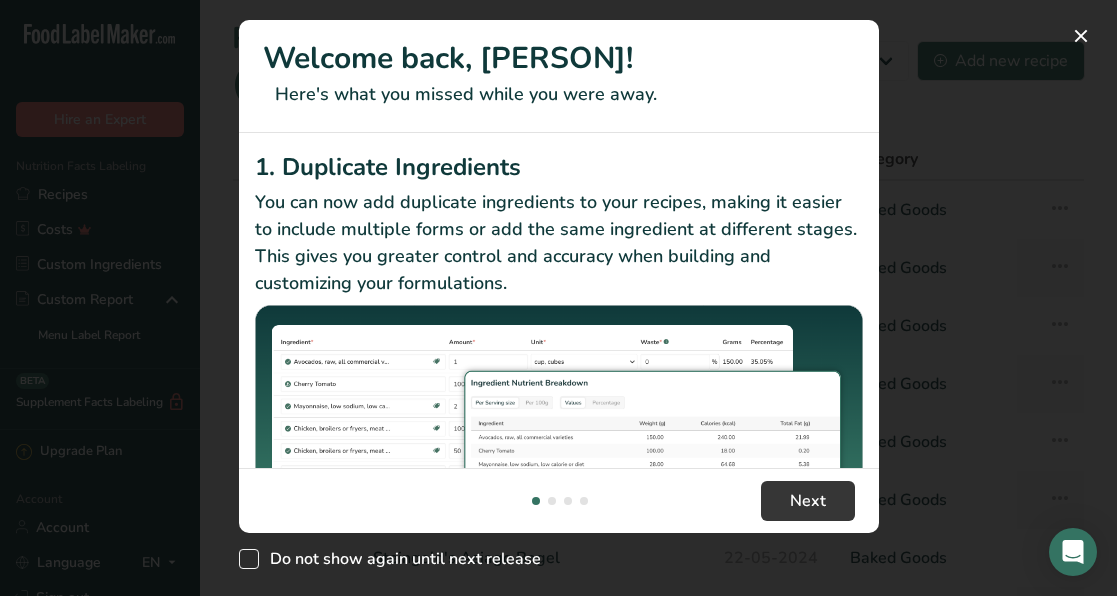 click on "Do not show again until next release" at bounding box center (400, 559) 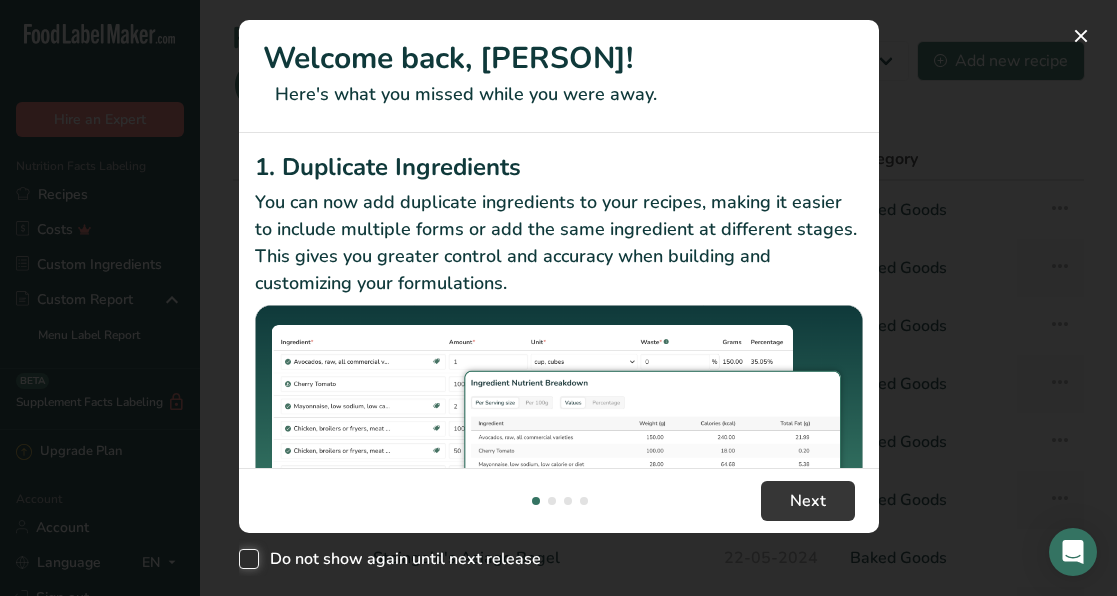 click on "Do not show again until next release" at bounding box center (245, 559) 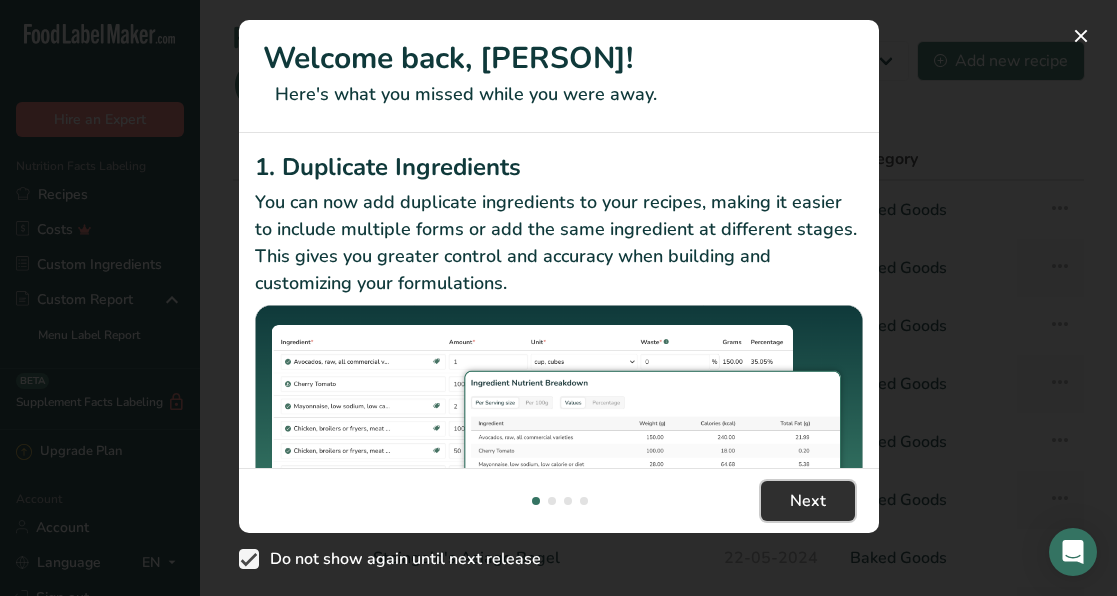click on "Next" at bounding box center [808, 501] 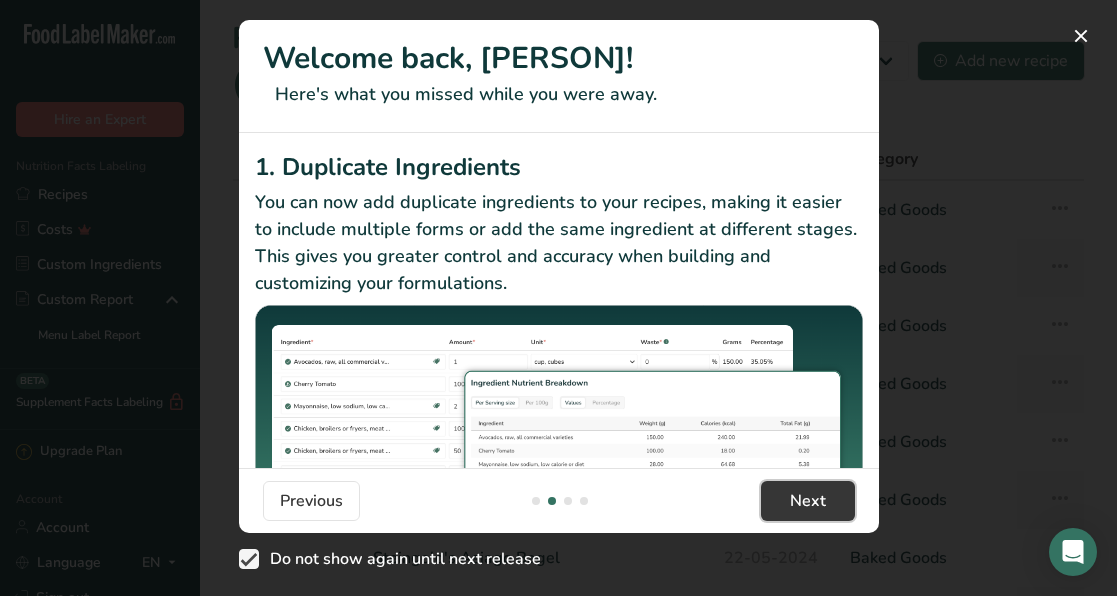 scroll, scrollTop: 0, scrollLeft: 640, axis: horizontal 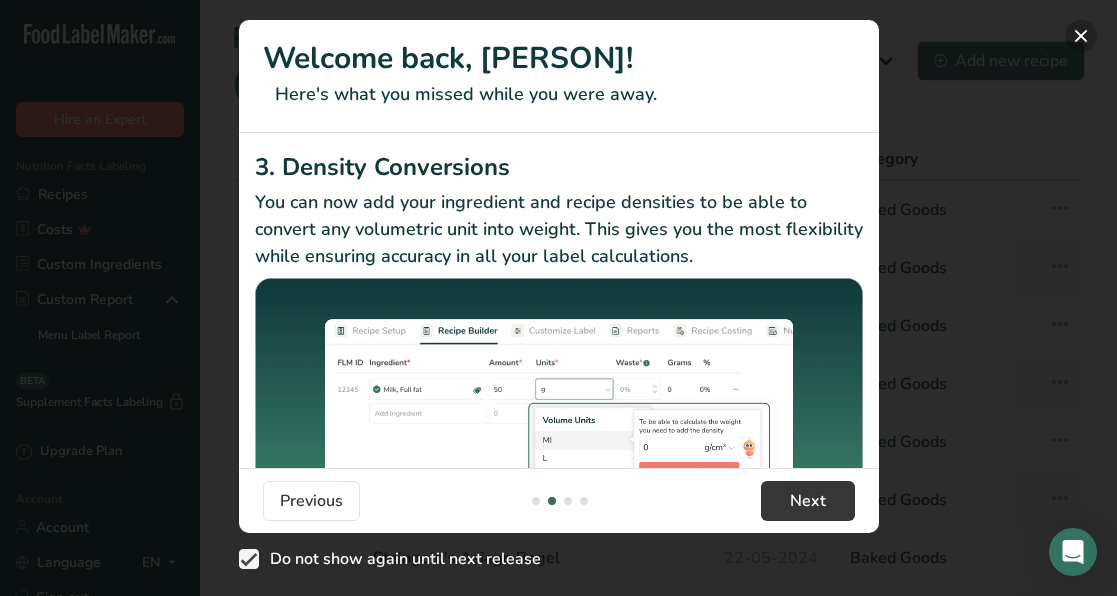 click at bounding box center (1081, 36) 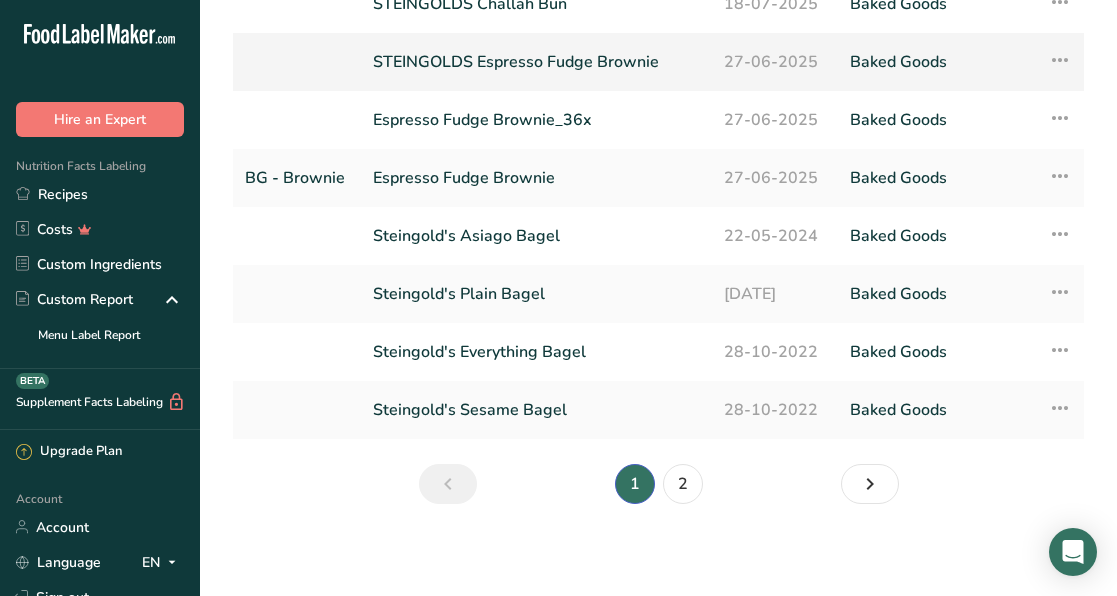 scroll, scrollTop: 326, scrollLeft: 0, axis: vertical 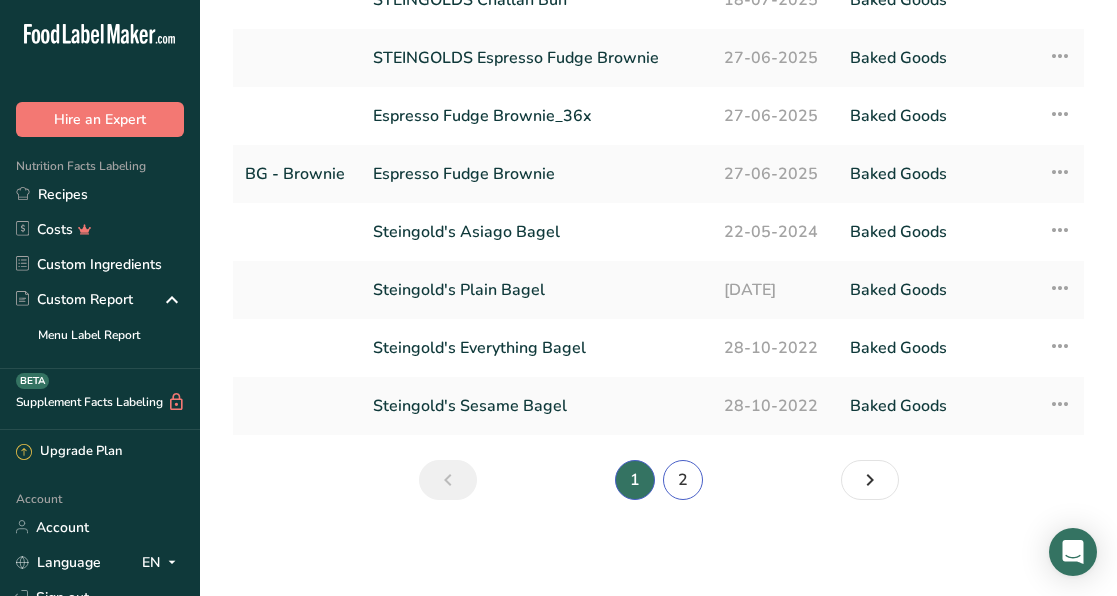 click on "2" at bounding box center (683, 480) 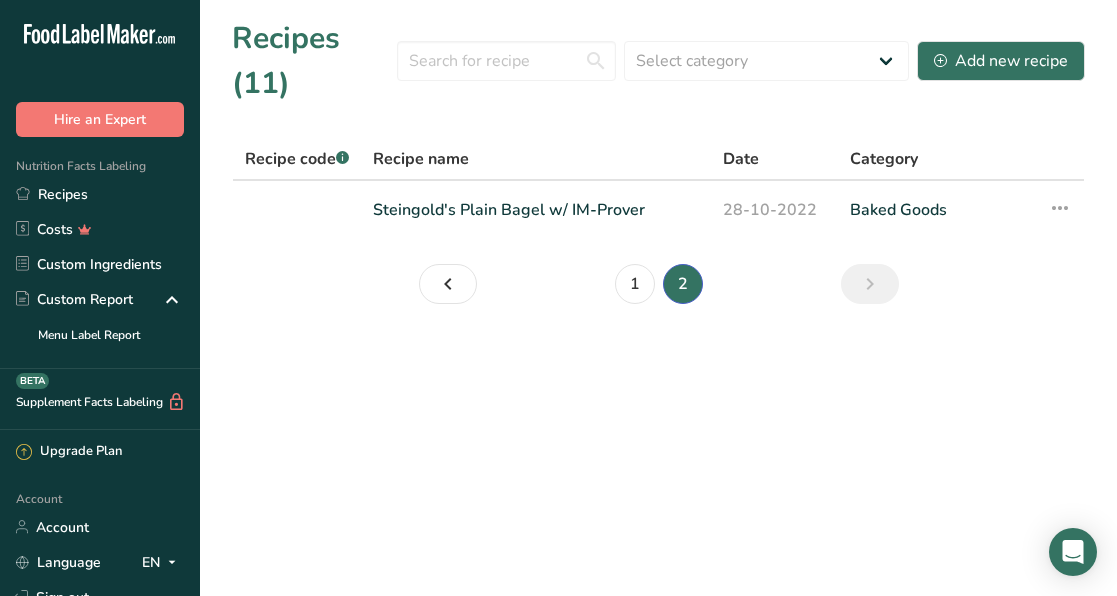 scroll, scrollTop: 0, scrollLeft: 0, axis: both 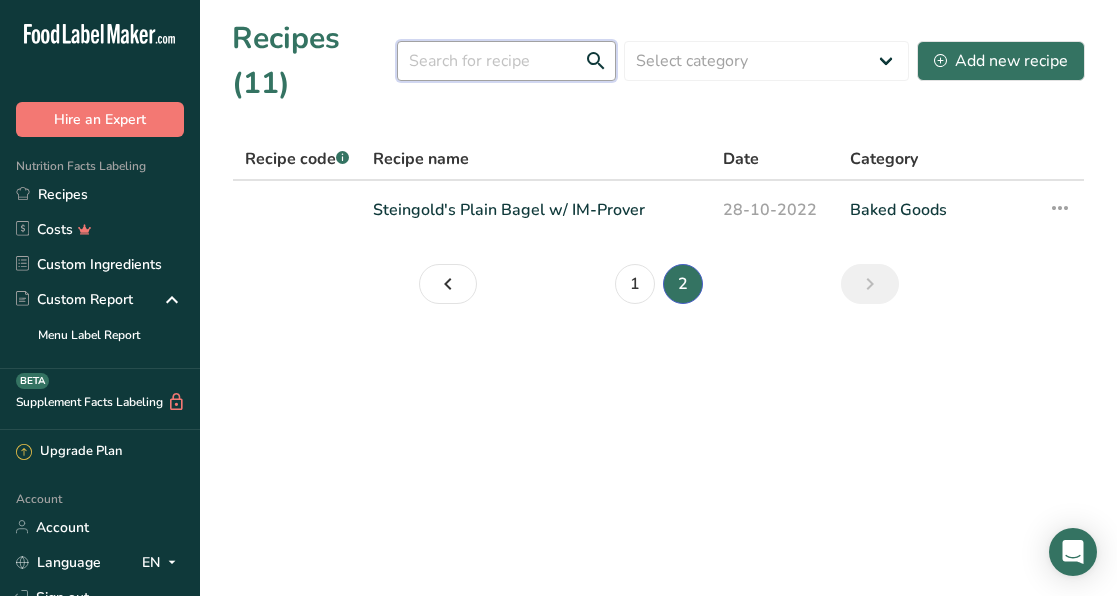 click at bounding box center [506, 61] 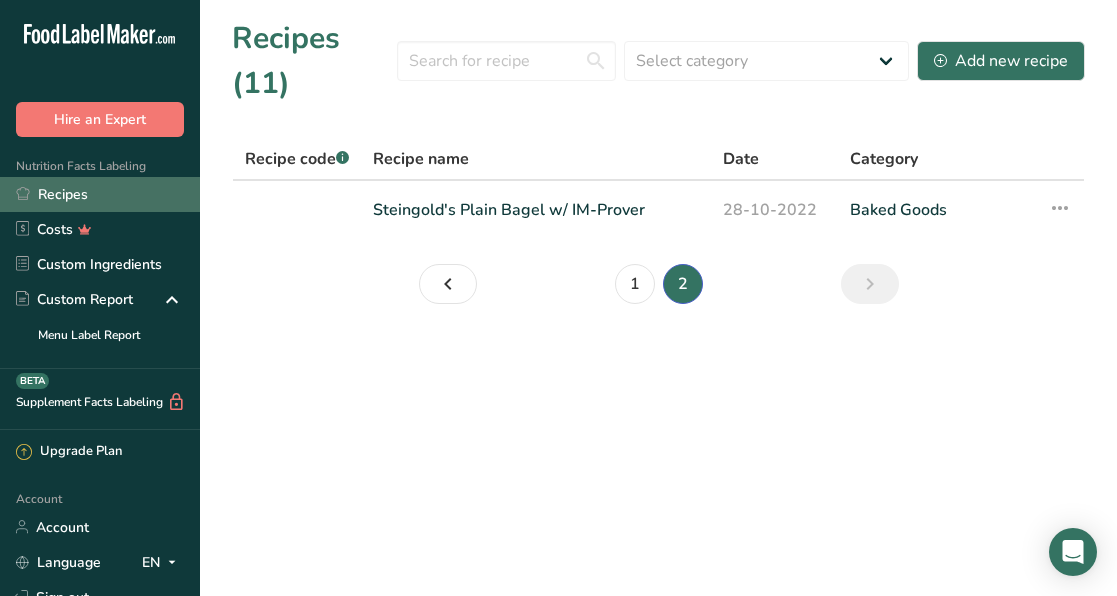 click on "Recipes" at bounding box center (100, 194) 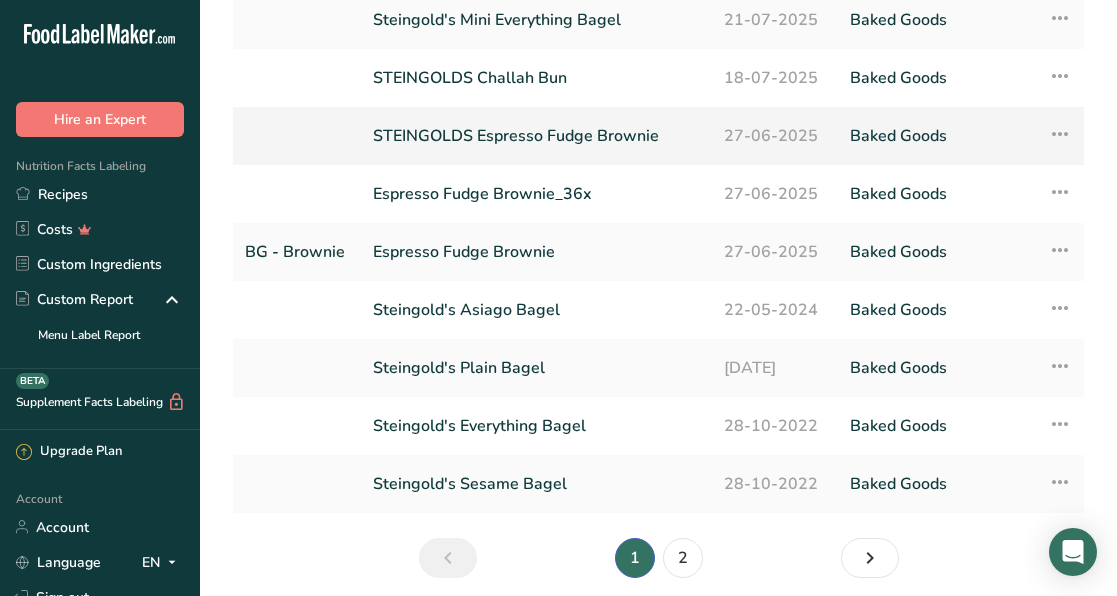 scroll, scrollTop: 271, scrollLeft: 0, axis: vertical 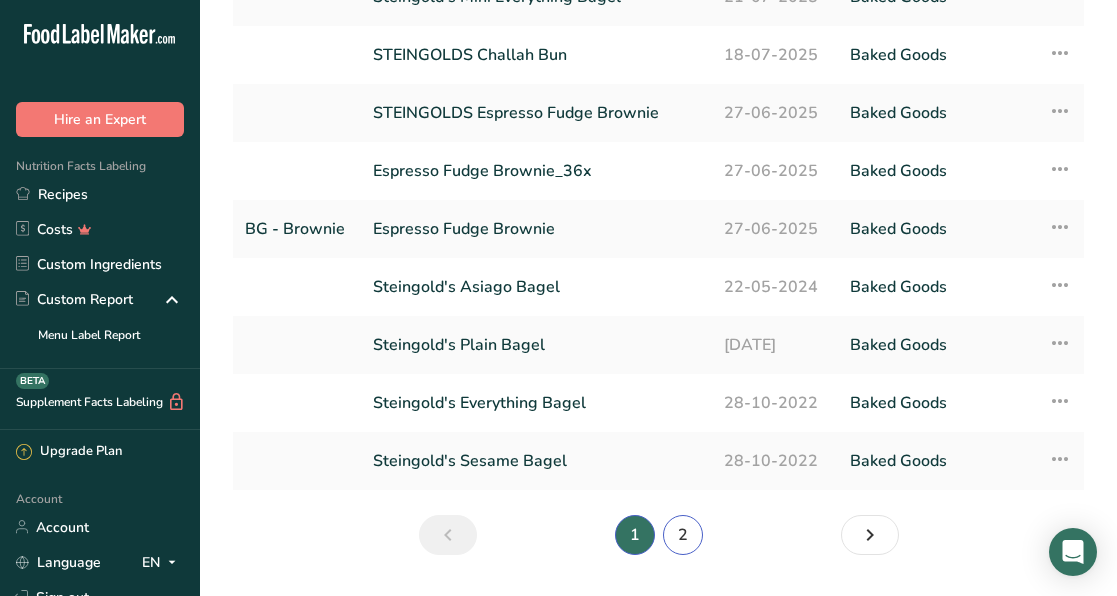 click on "2" at bounding box center [683, 535] 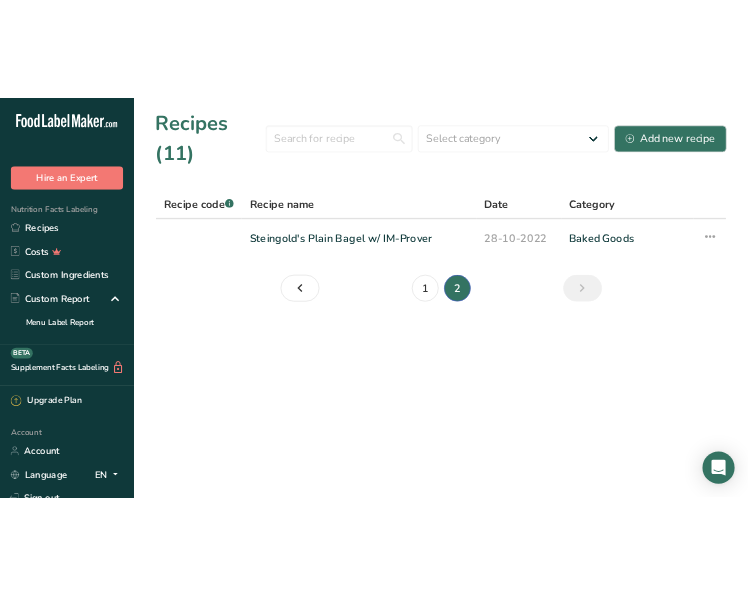 scroll, scrollTop: 0, scrollLeft: 0, axis: both 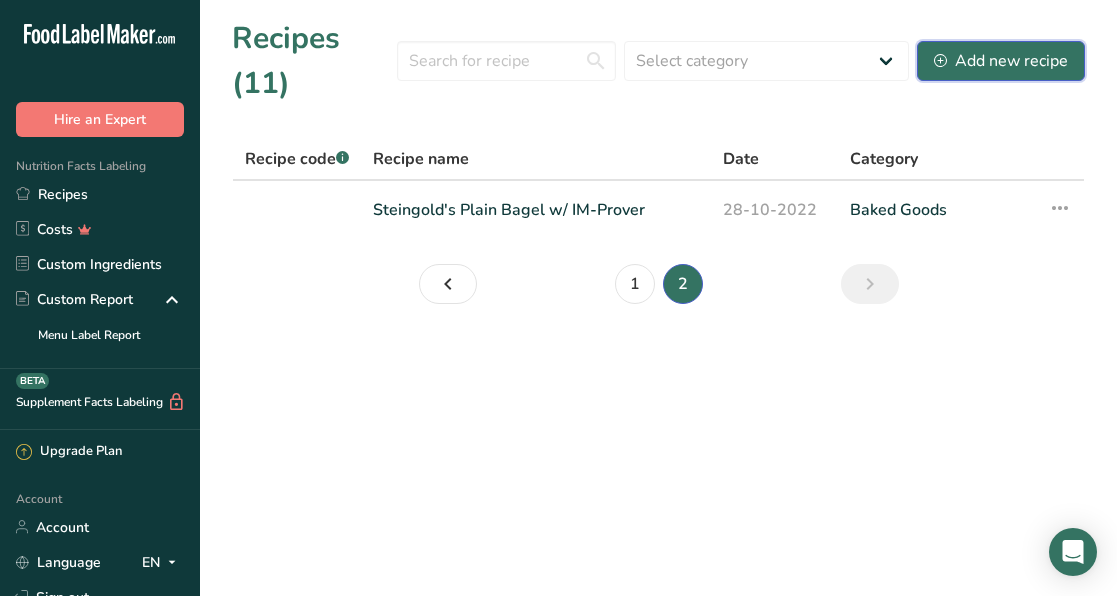 click on "Add new recipe" at bounding box center (1001, 61) 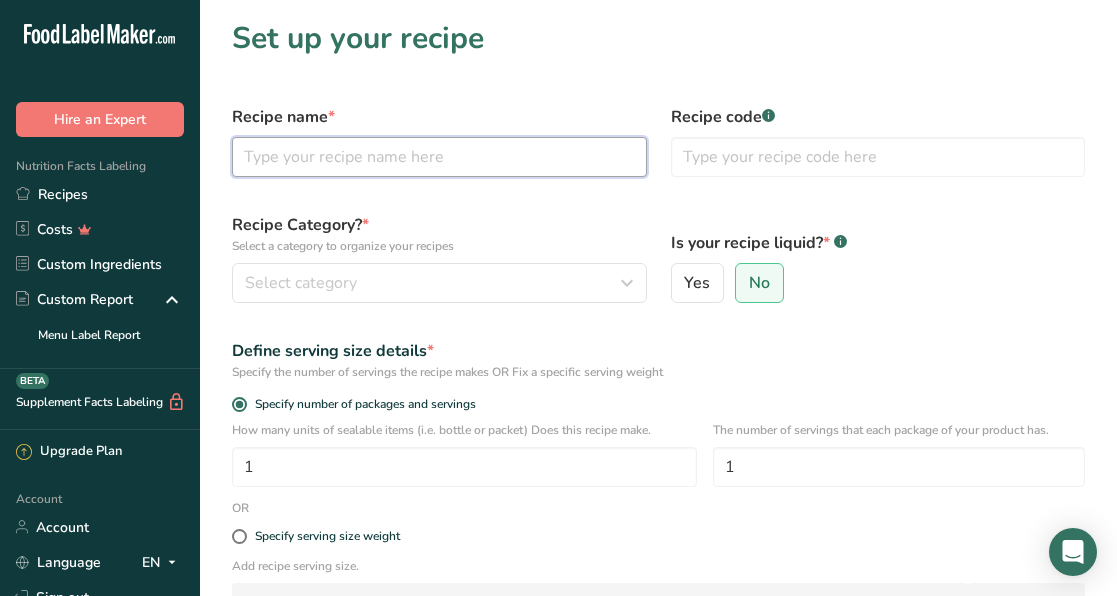 click at bounding box center (439, 157) 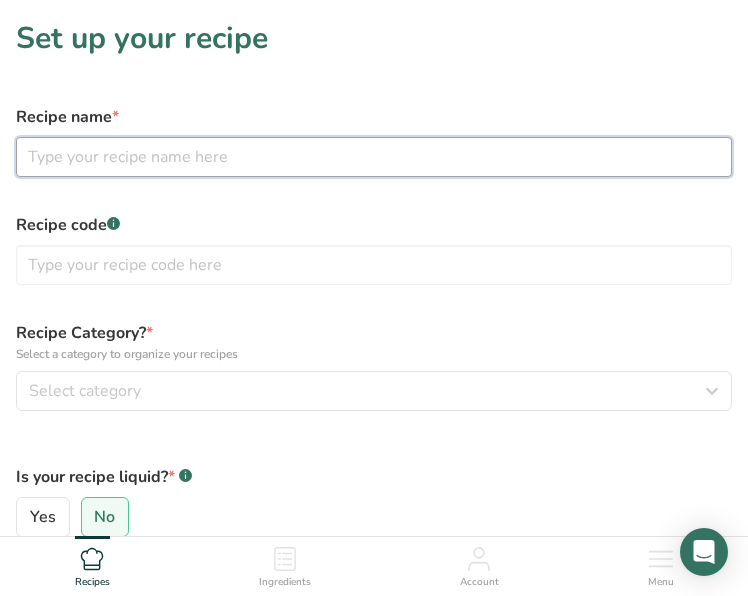 click at bounding box center [374, 157] 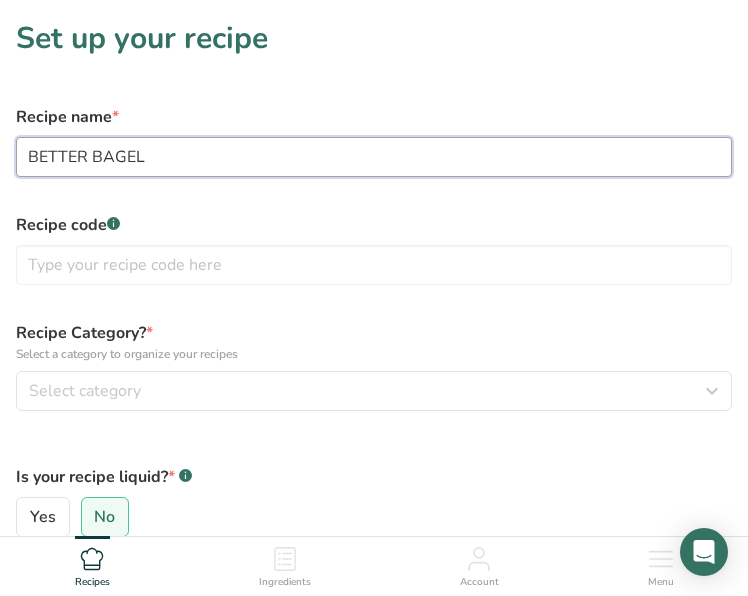 type on "BETTER BAGEL" 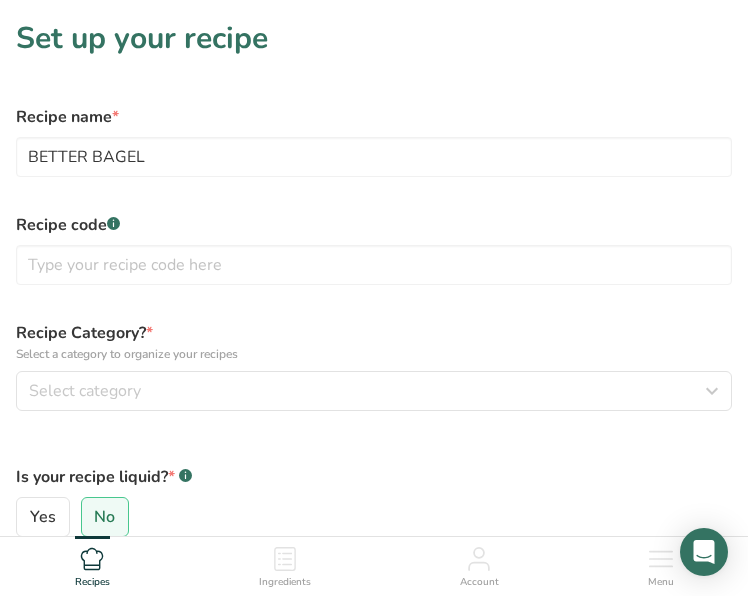 click on "Recipe code
.a-a{fill:#347362;}.b-a{fill:#fff;}" at bounding box center [374, 249] 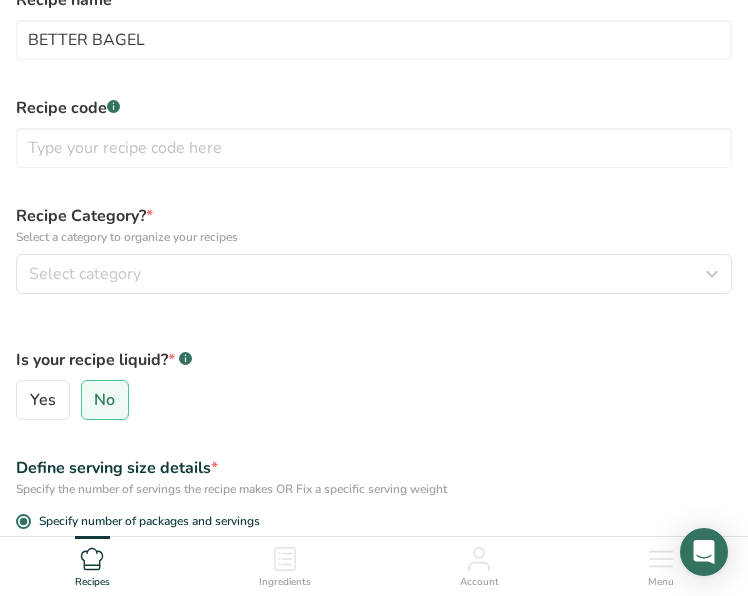 scroll, scrollTop: 127, scrollLeft: 0, axis: vertical 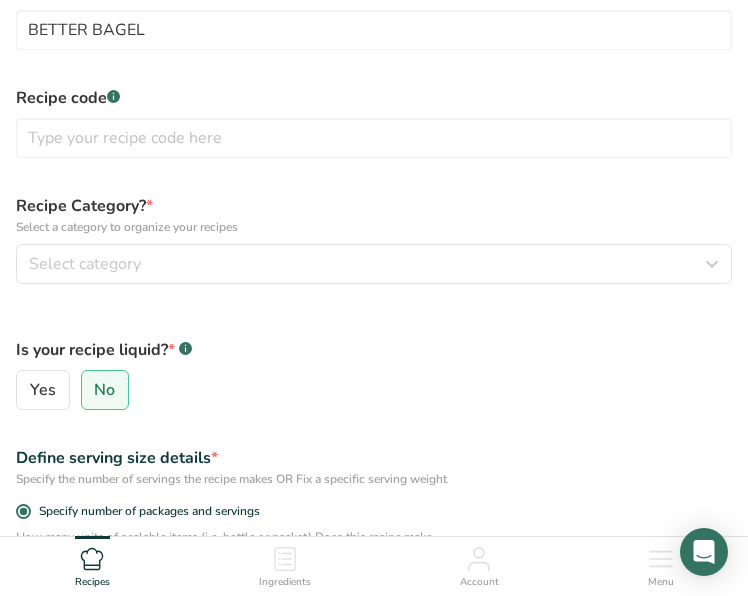 click on "Recipe Category? *
Select a category to organize your recipes
Select category
Standard Categories
Custom Categories
.a-a{fill:#347362;}.b-a{fill:#fff;}
Baked Goods
Beverages
Confectionery
Cooked Meals, Salads, & Sauces
Dairy
Snacks
Add New Category" at bounding box center [374, 239] 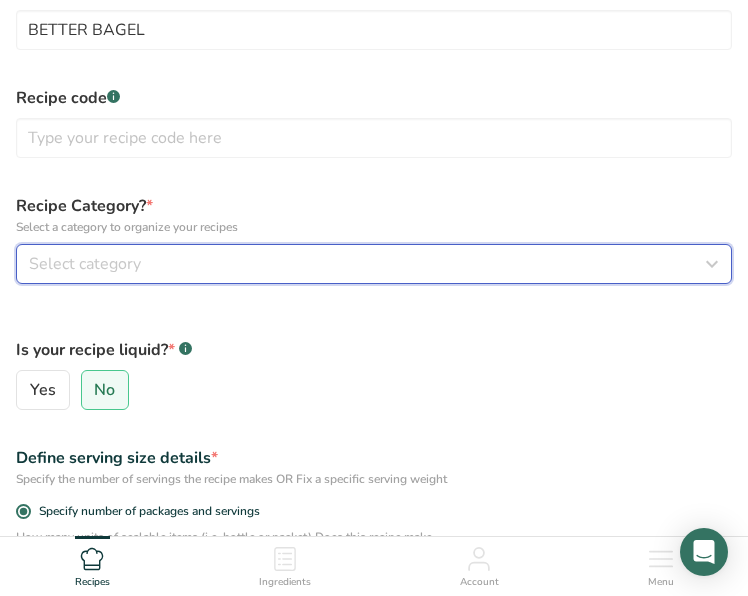 click on "Select category" at bounding box center [368, 264] 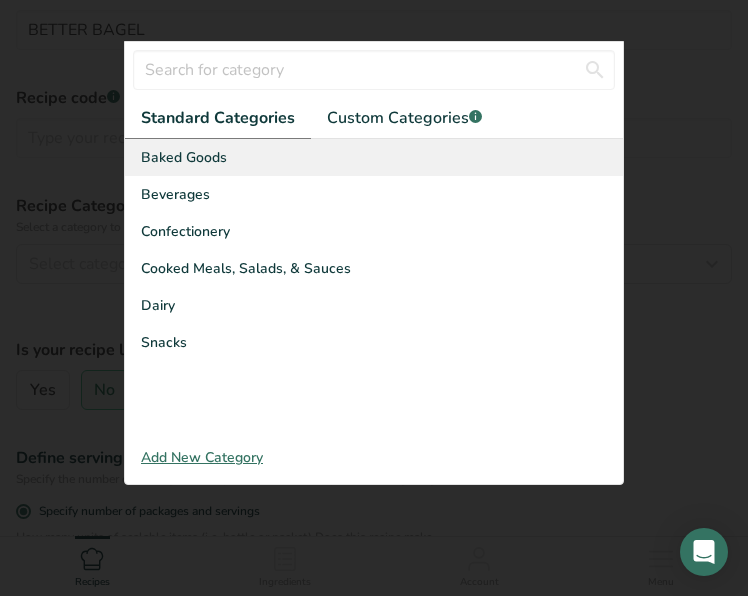 click on "Baked Goods" at bounding box center (184, 157) 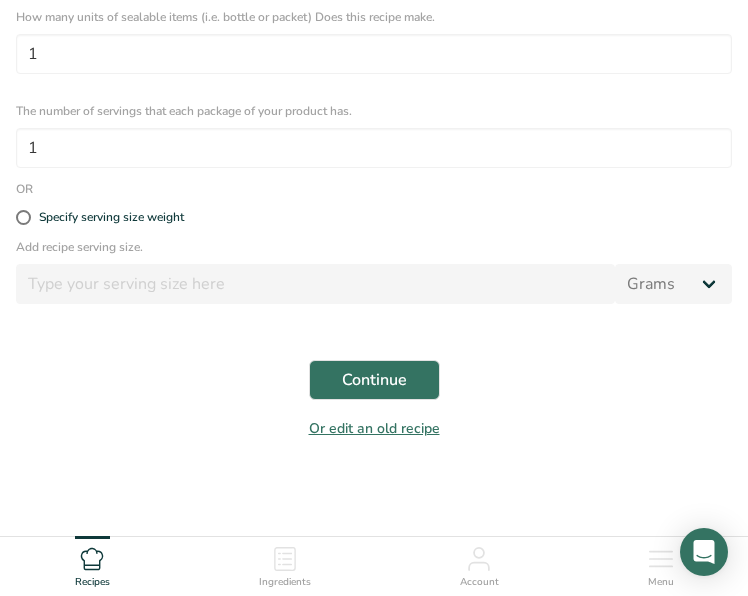 scroll, scrollTop: 541, scrollLeft: 0, axis: vertical 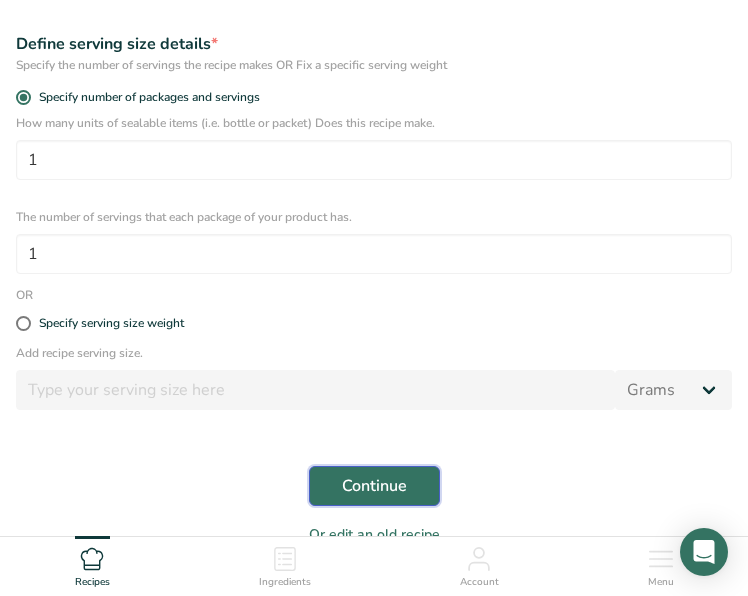 click on "Continue" at bounding box center [374, 486] 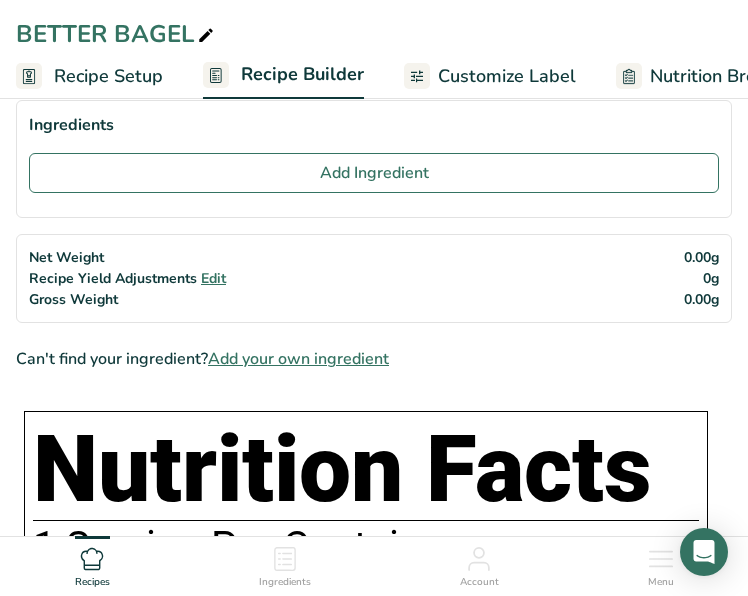scroll, scrollTop: 95, scrollLeft: 0, axis: vertical 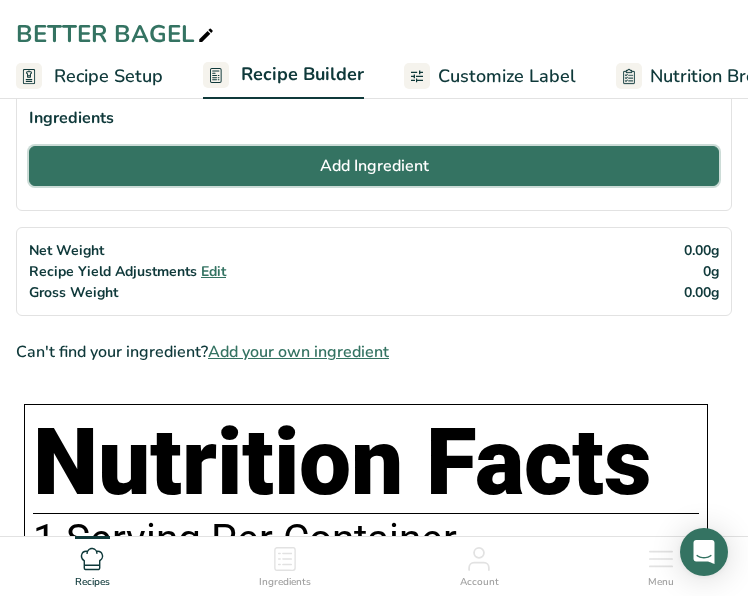 click on "Add Ingredient" at bounding box center (374, 166) 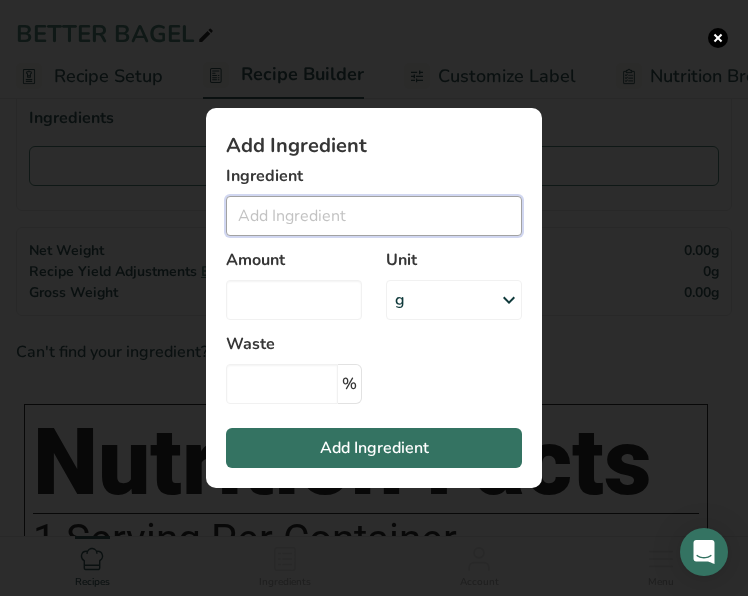 click at bounding box center [374, 216] 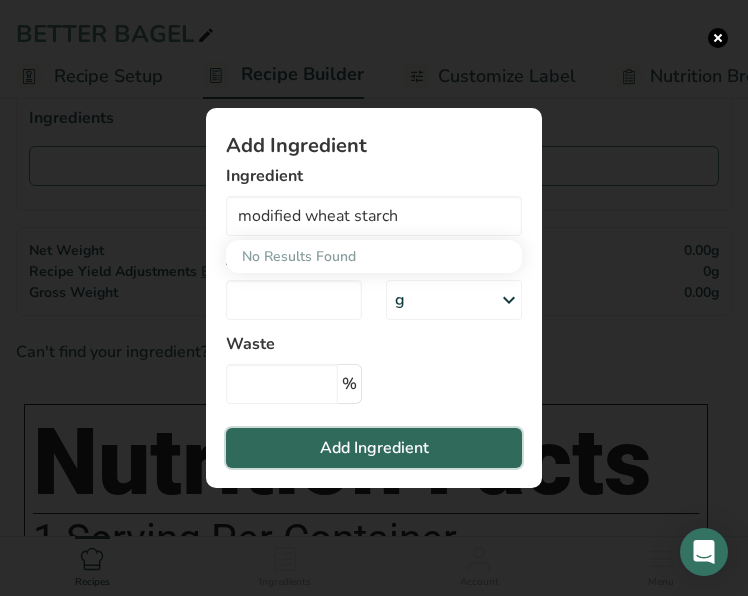 click on "Add Ingredient" at bounding box center [374, 448] 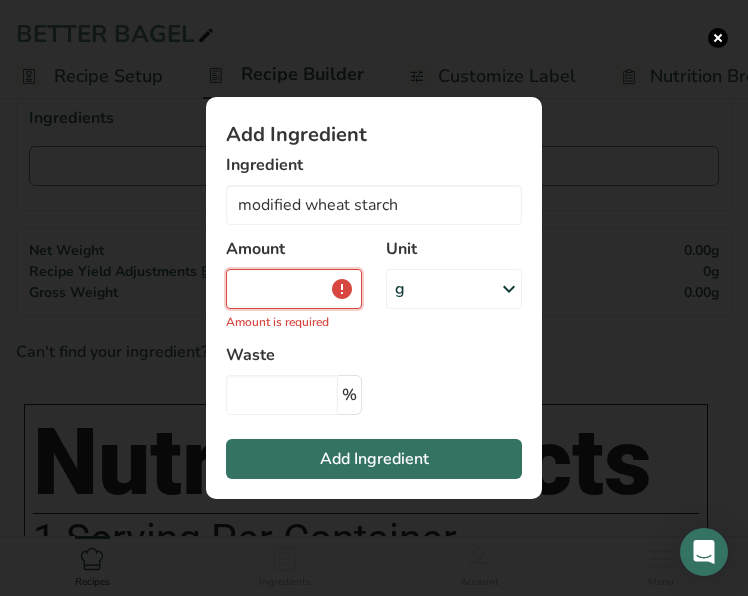 click at bounding box center [294, 289] 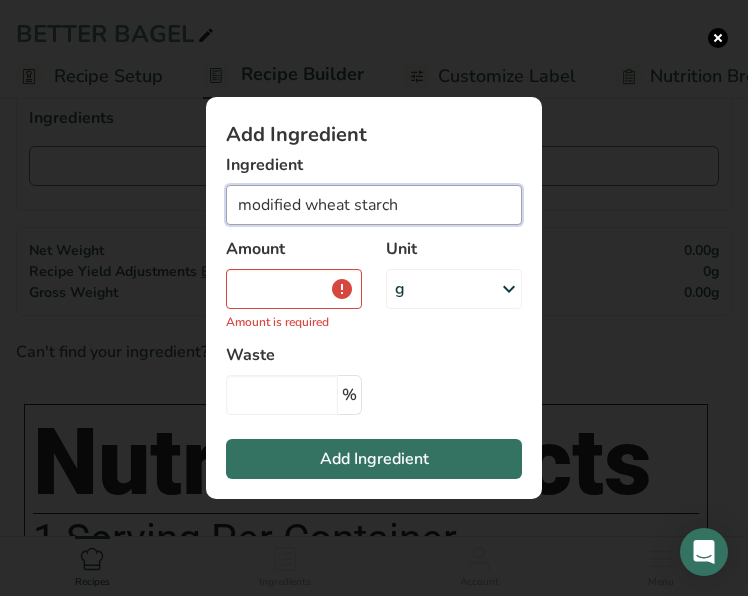 click on "modified wheat starch" at bounding box center (374, 205) 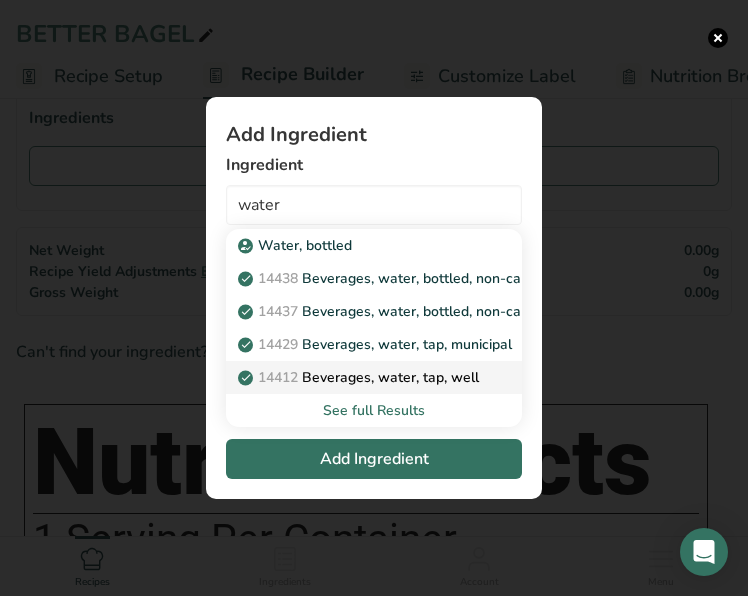 click on "[NUMBER]
Beverages, water, tap, well" at bounding box center (360, 377) 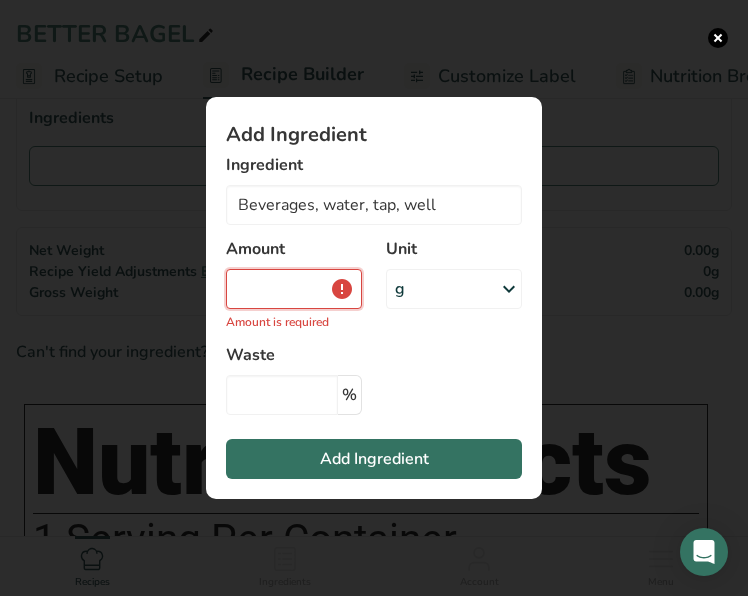 click at bounding box center [294, 289] 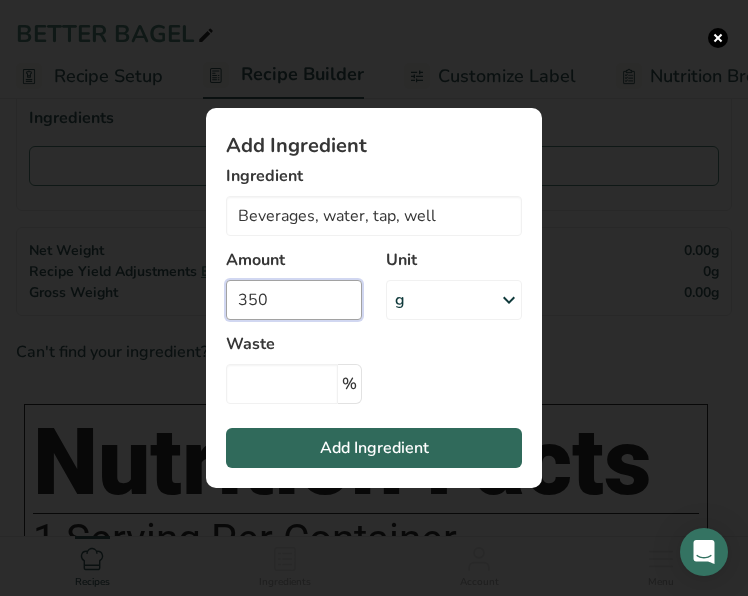type on "350" 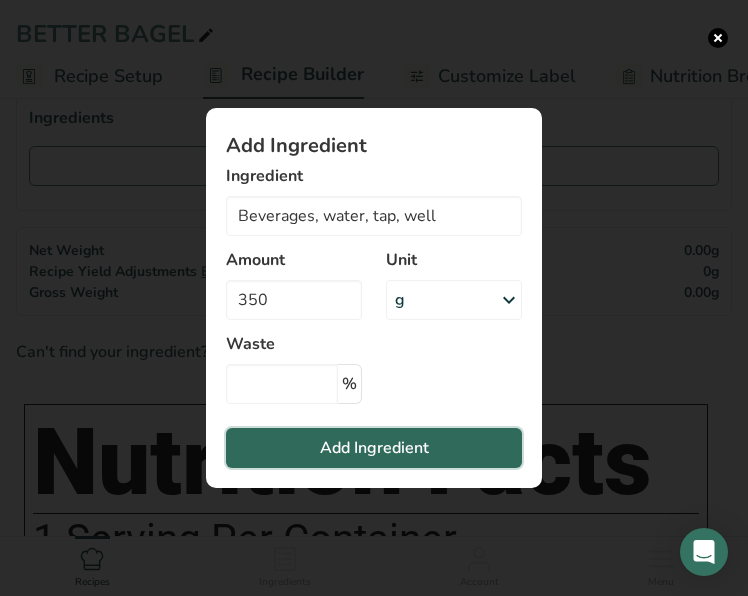 click on "Add Ingredient" at bounding box center [374, 448] 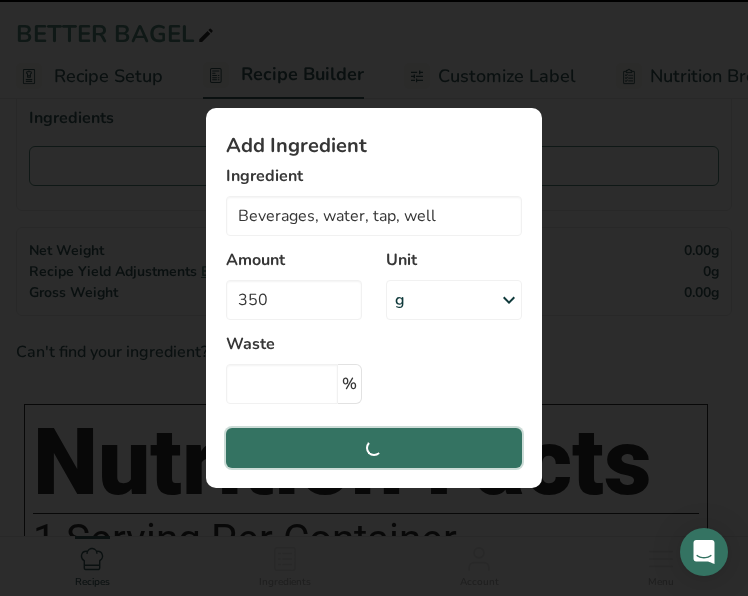 type 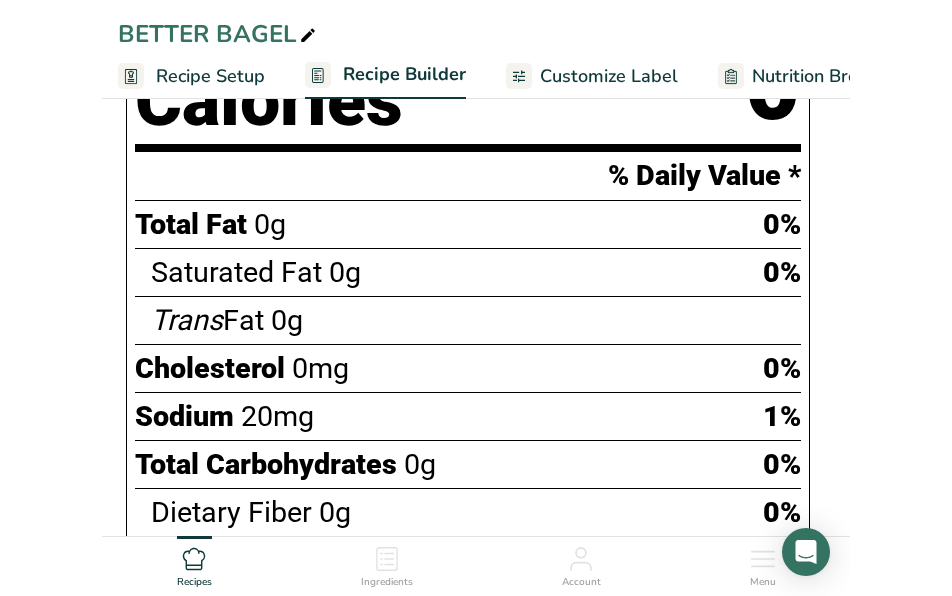 scroll, scrollTop: 0, scrollLeft: 0, axis: both 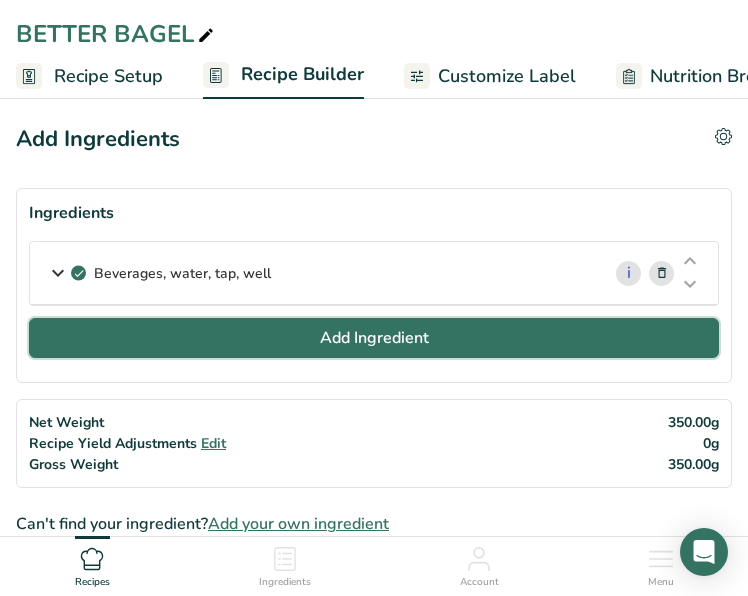 click on "Add Ingredient" at bounding box center (374, 338) 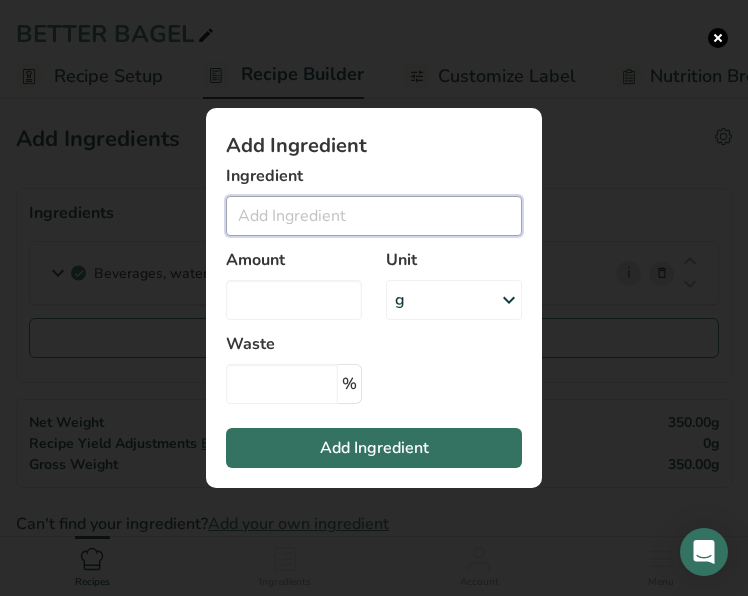 click at bounding box center [374, 216] 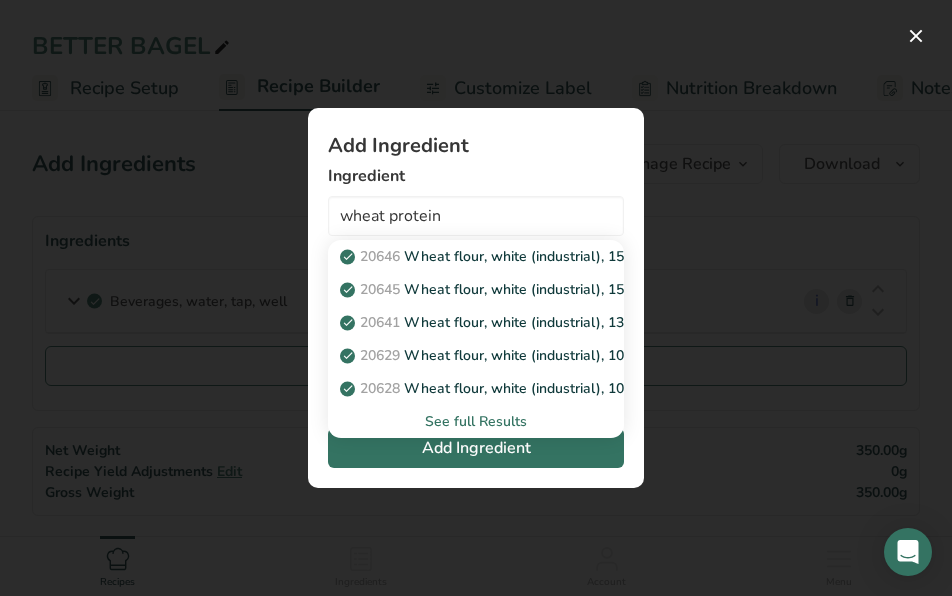 click on "See full Results" at bounding box center [476, 421] 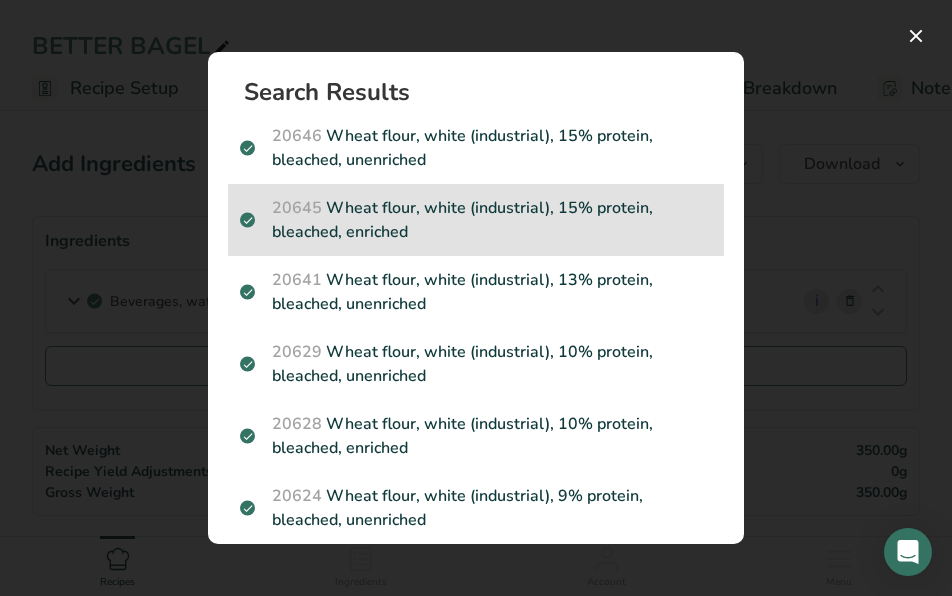 scroll, scrollTop: 452, scrollLeft: 0, axis: vertical 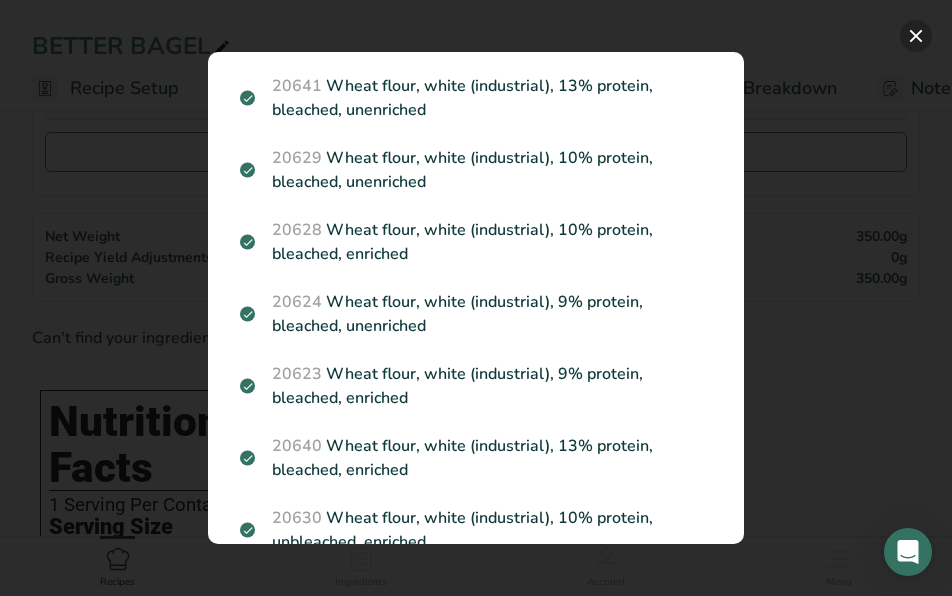 click at bounding box center [916, 36] 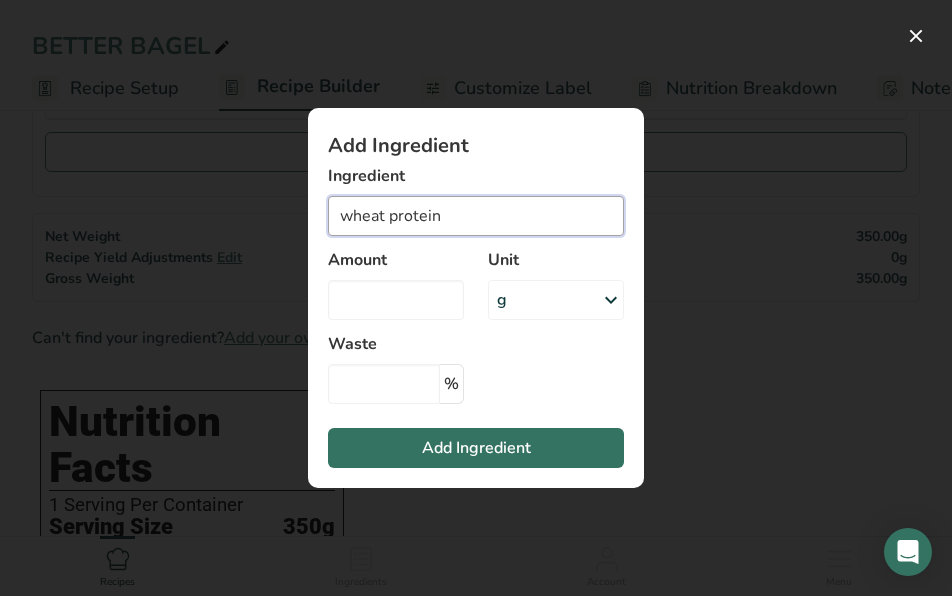 click on "wheat protein" at bounding box center (476, 216) 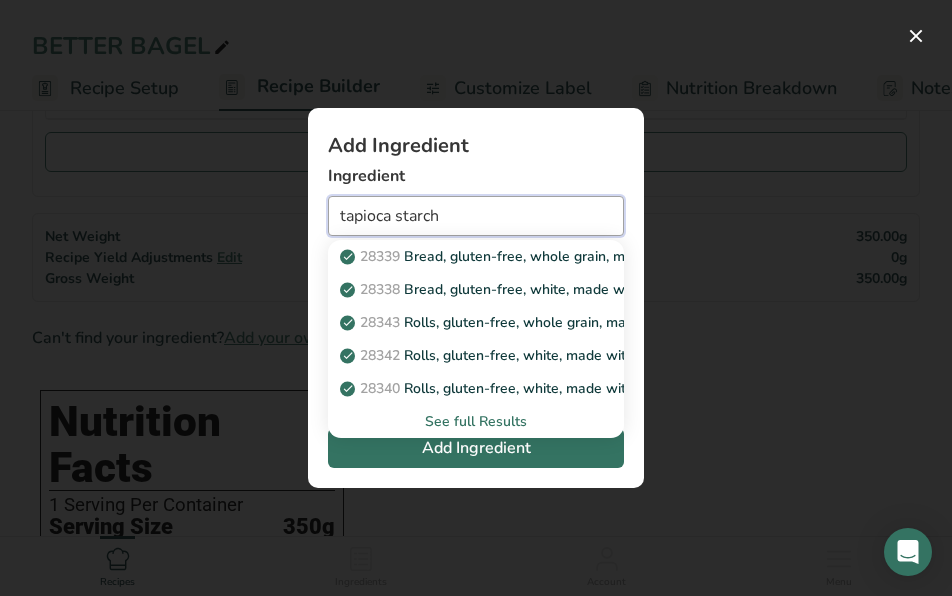 type on "tapioca starch" 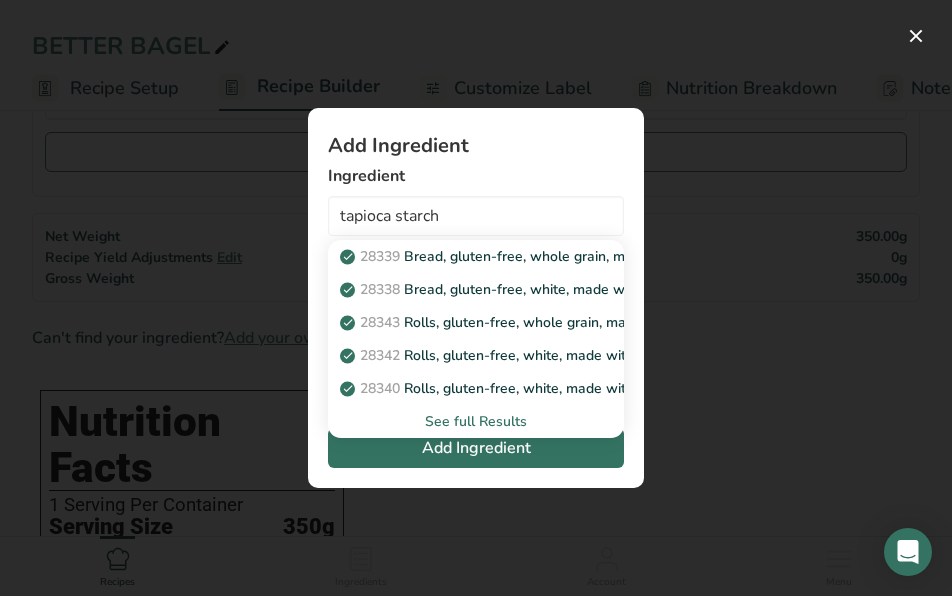 click on "See full Results" at bounding box center [476, 421] 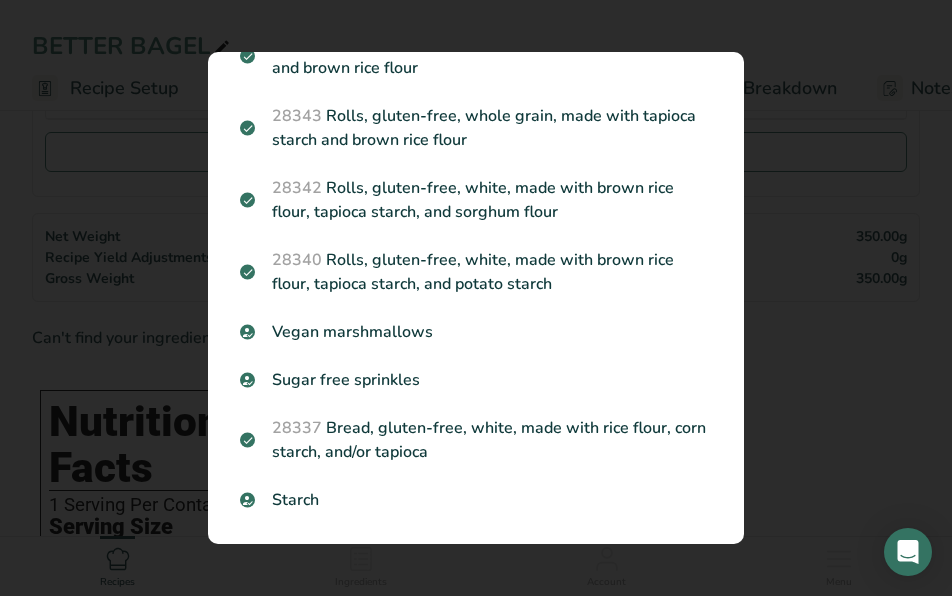 scroll, scrollTop: 164, scrollLeft: 0, axis: vertical 